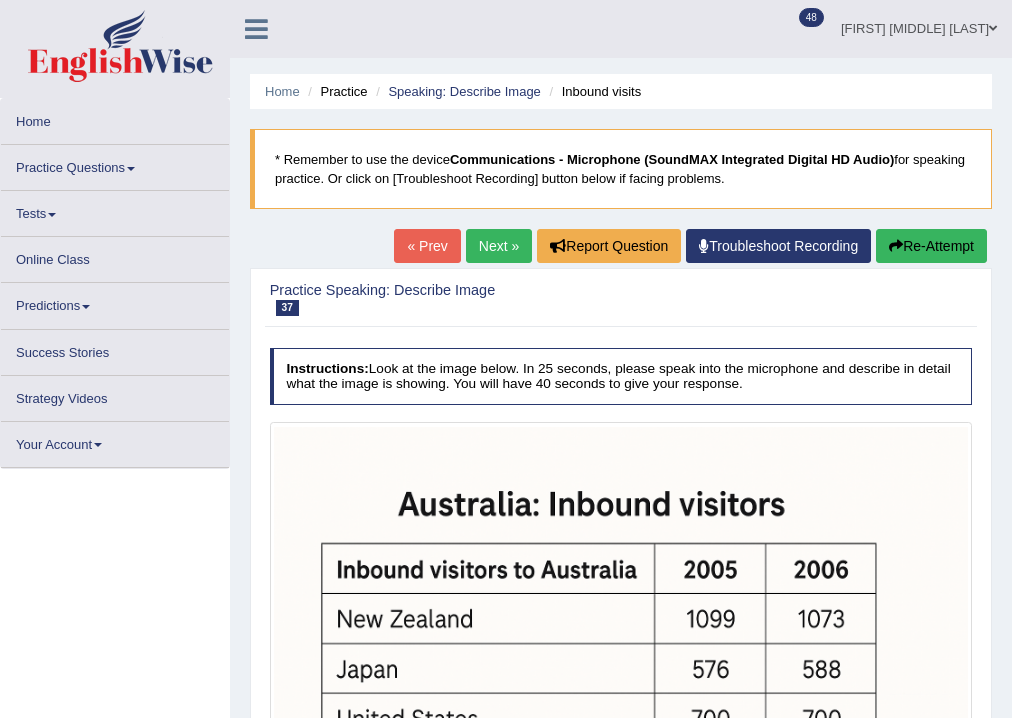 scroll, scrollTop: 0, scrollLeft: 0, axis: both 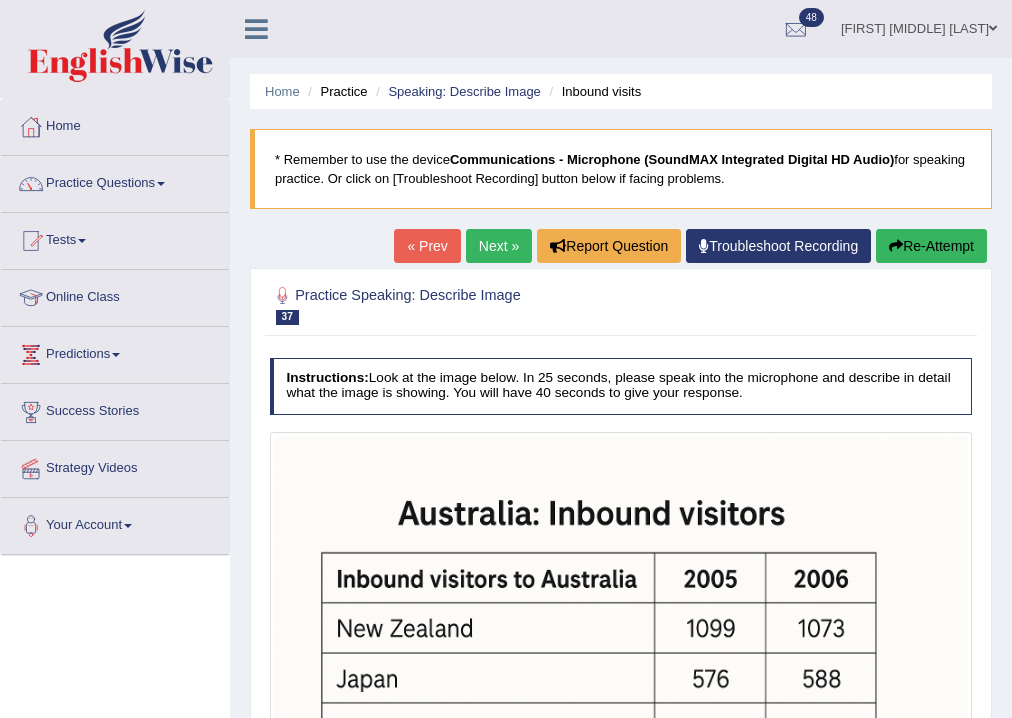 click on "Next »" at bounding box center (499, 246) 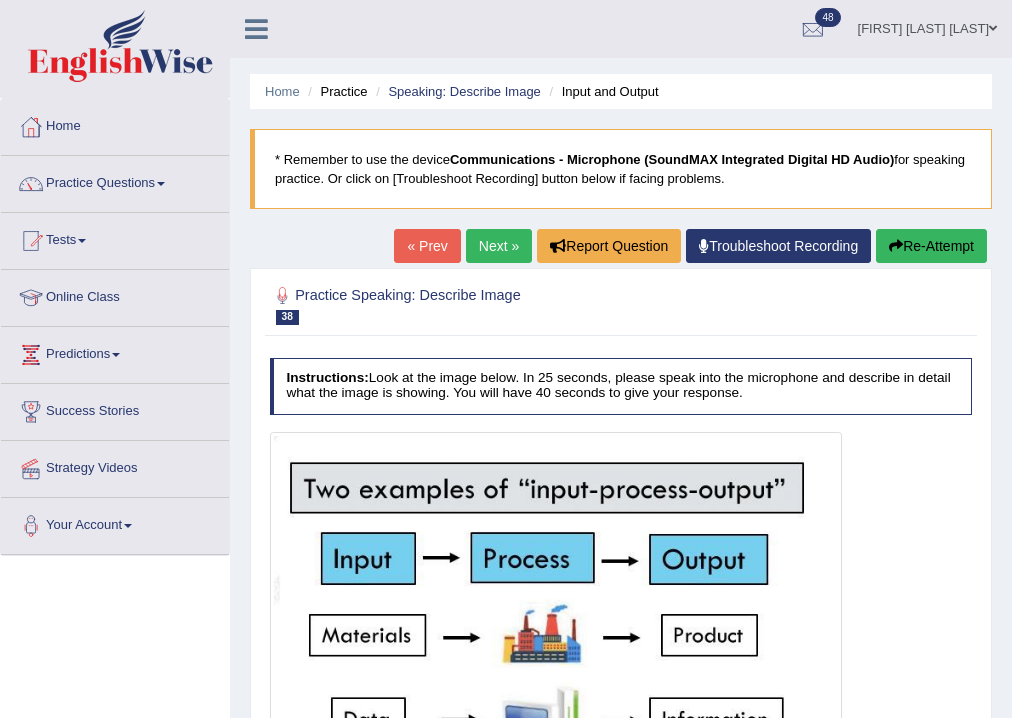scroll, scrollTop: 160, scrollLeft: 0, axis: vertical 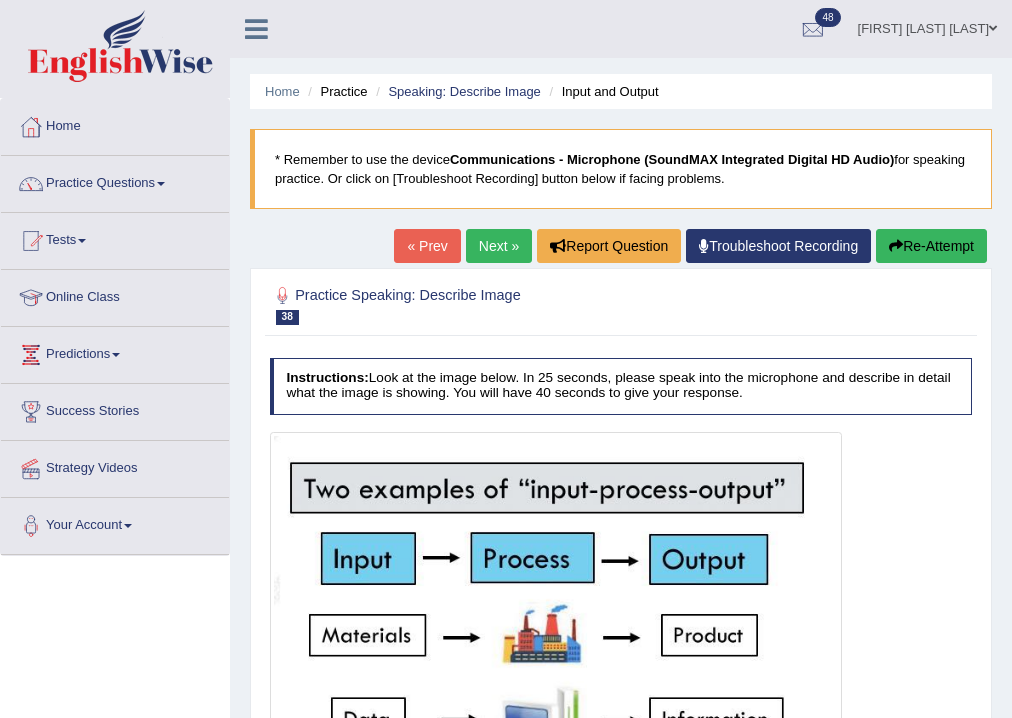 click on "Next »" at bounding box center (499, 246) 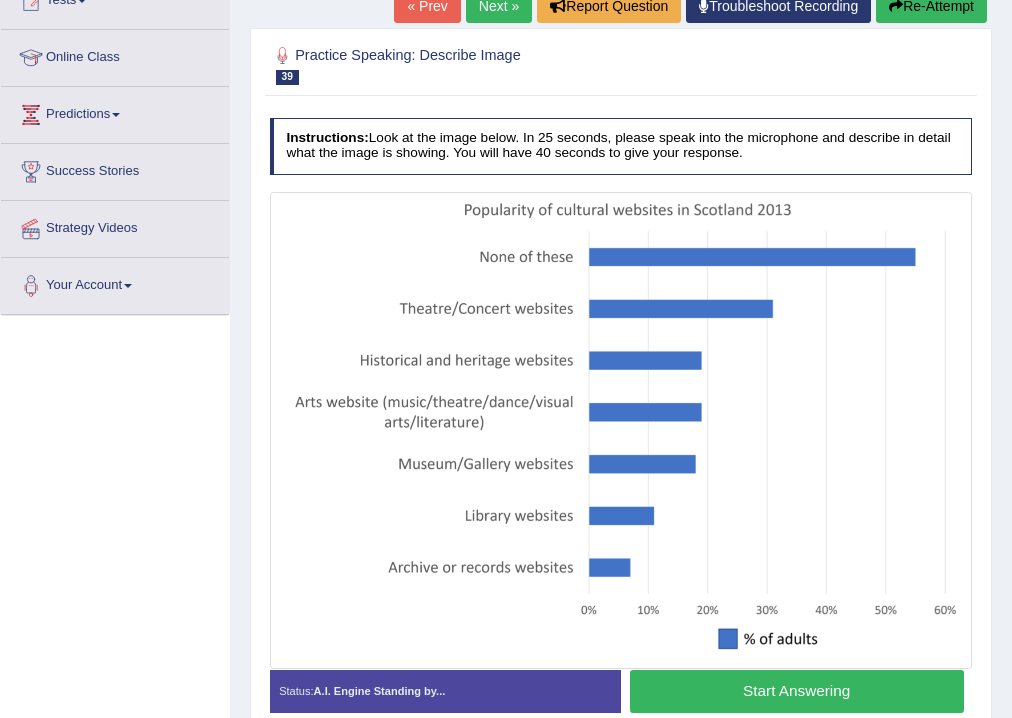 scroll, scrollTop: 240, scrollLeft: 0, axis: vertical 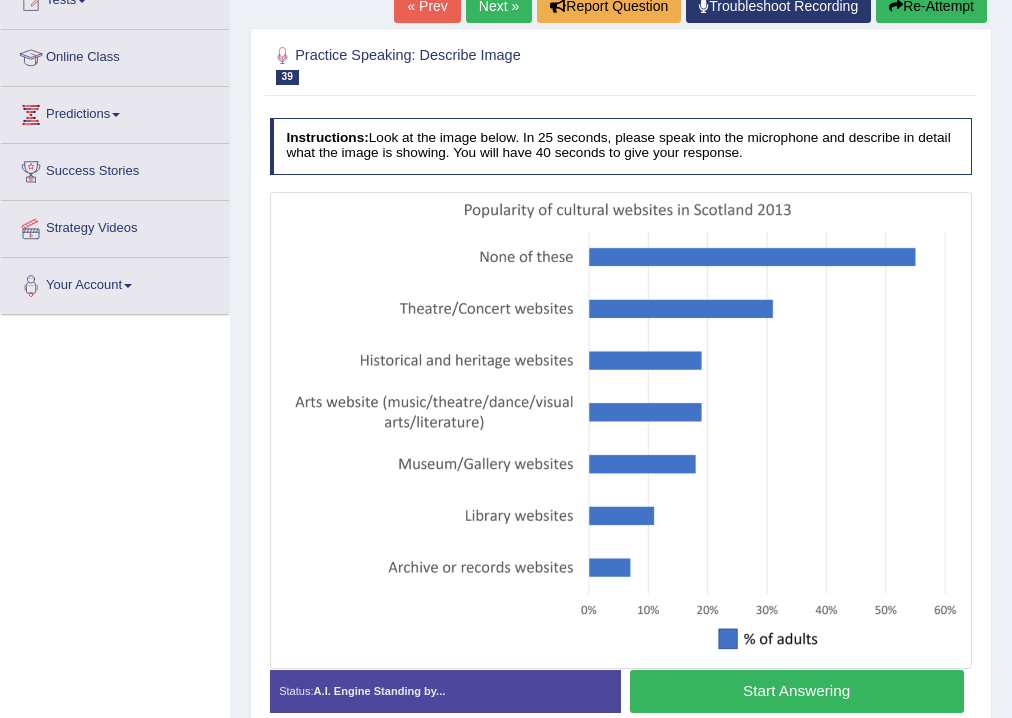 click on "Start Answering" at bounding box center [797, 691] 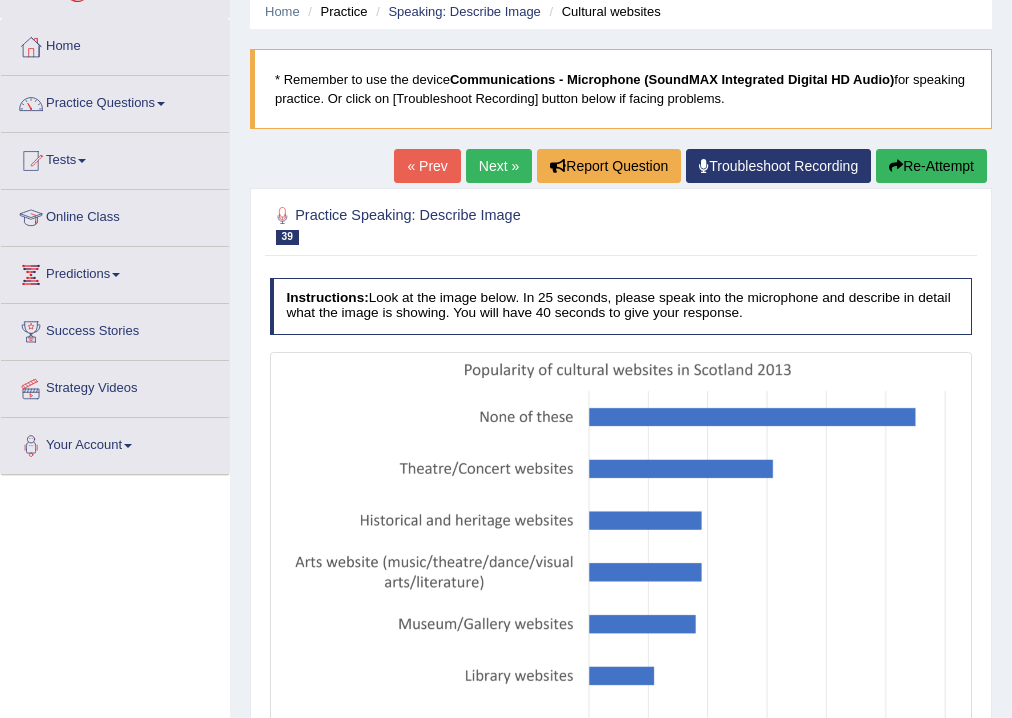 scroll, scrollTop: 346, scrollLeft: 0, axis: vertical 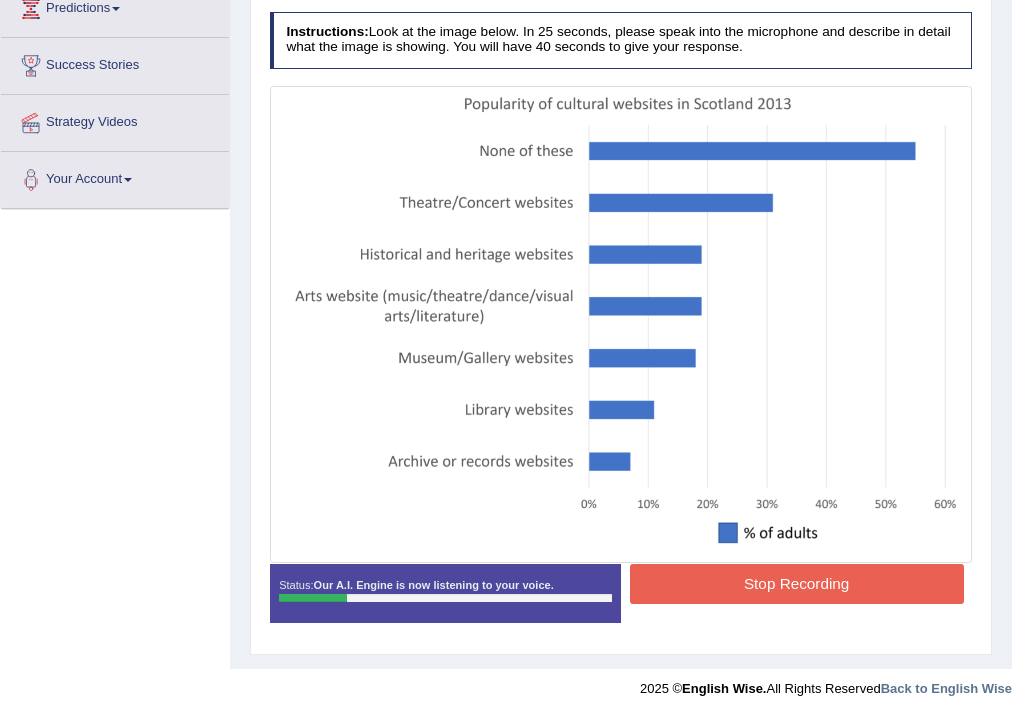click on "Stop Recording" at bounding box center (797, 583) 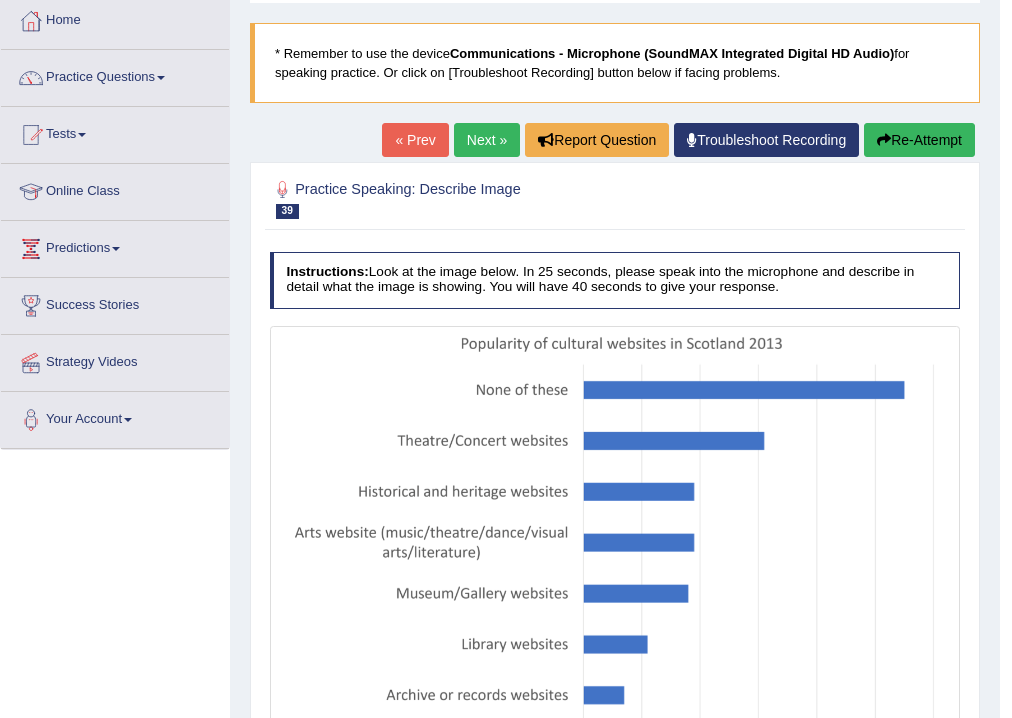 scroll, scrollTop: 26, scrollLeft: 0, axis: vertical 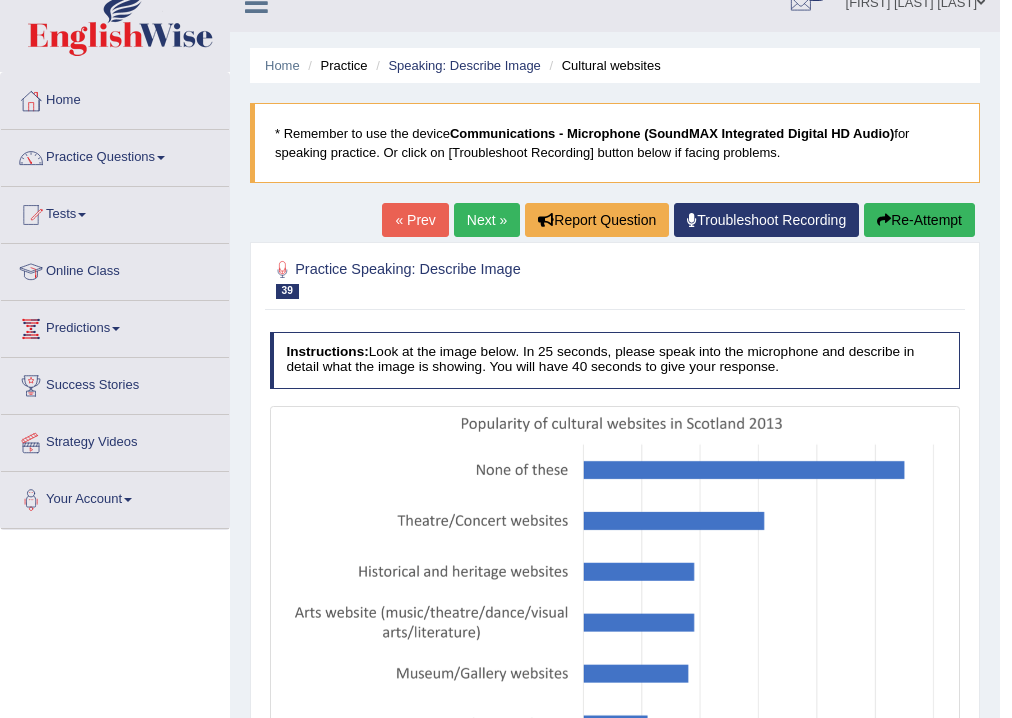 click on "Re-Attempt" at bounding box center [919, 220] 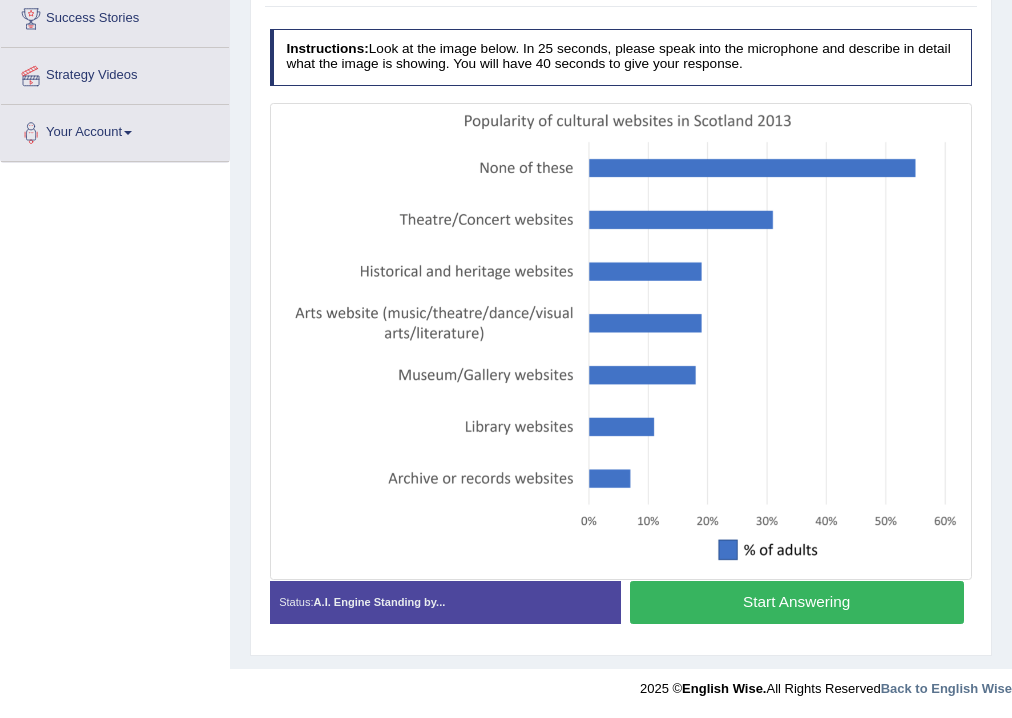 scroll, scrollTop: 393, scrollLeft: 0, axis: vertical 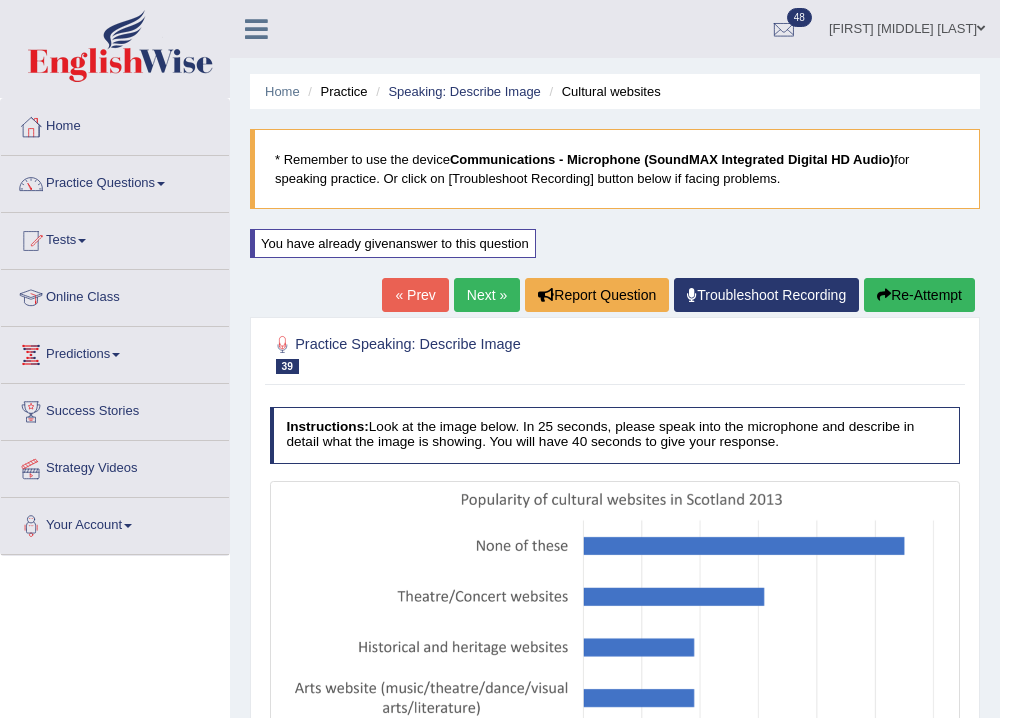 click on "Next »" at bounding box center [487, 295] 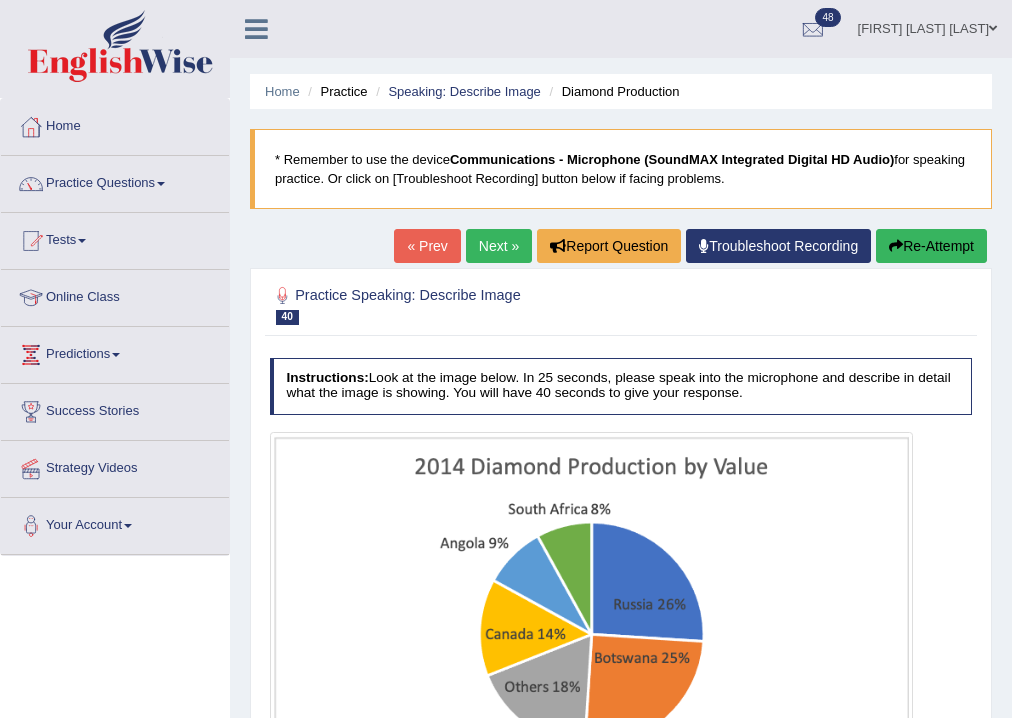 scroll, scrollTop: 240, scrollLeft: 0, axis: vertical 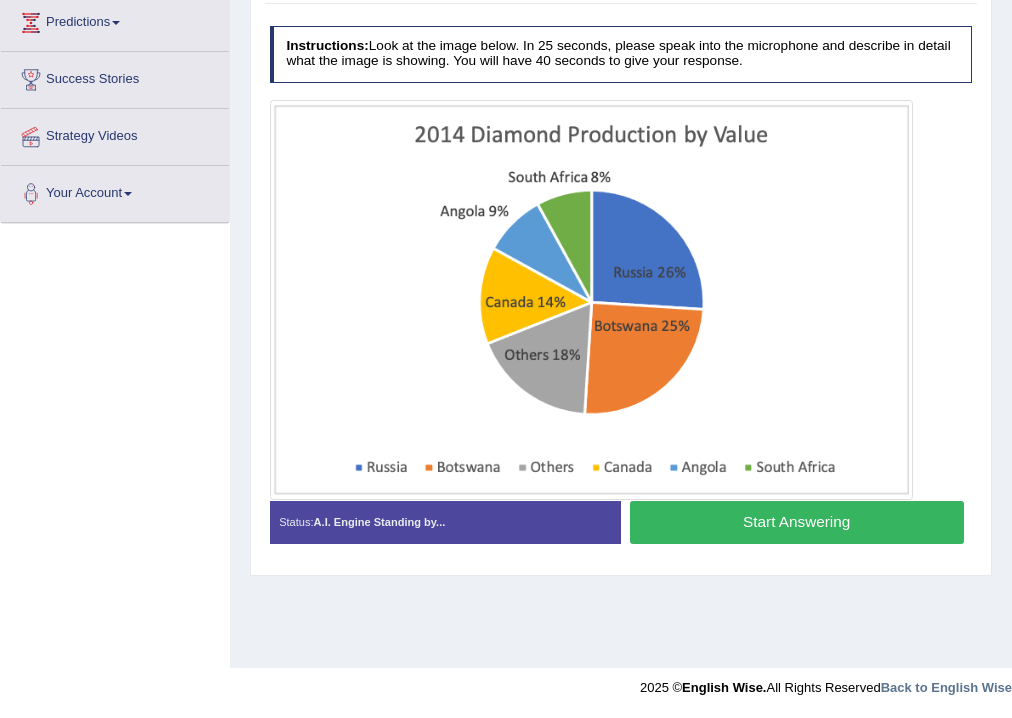 click on "Start Answering" at bounding box center (797, 522) 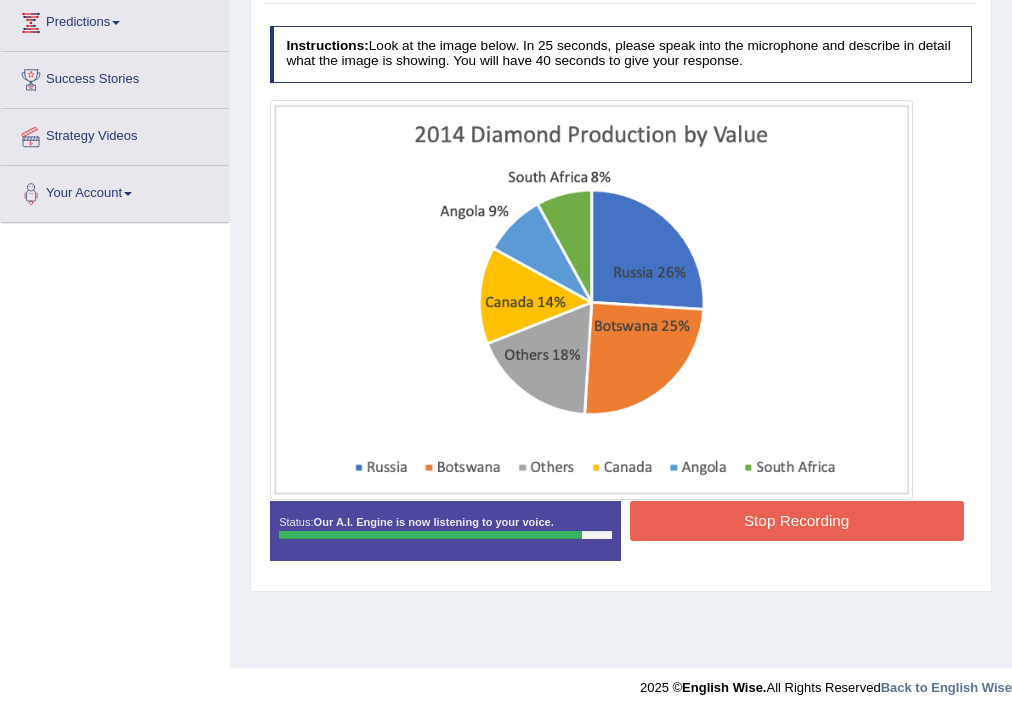 click on "Stop Recording" at bounding box center (797, 520) 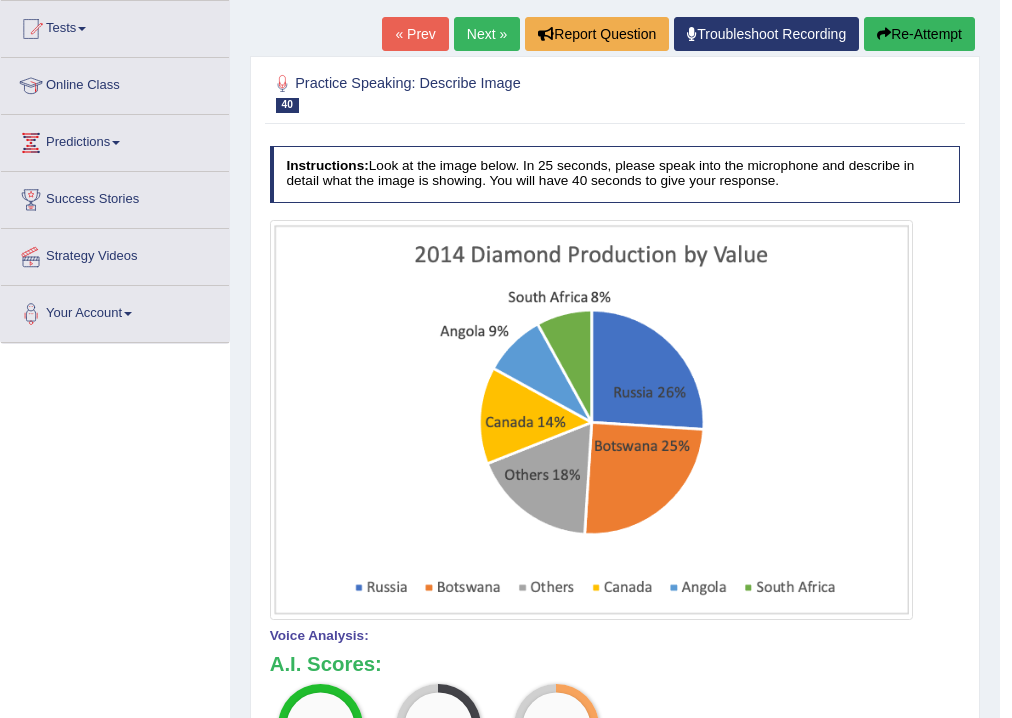 scroll, scrollTop: 0, scrollLeft: 0, axis: both 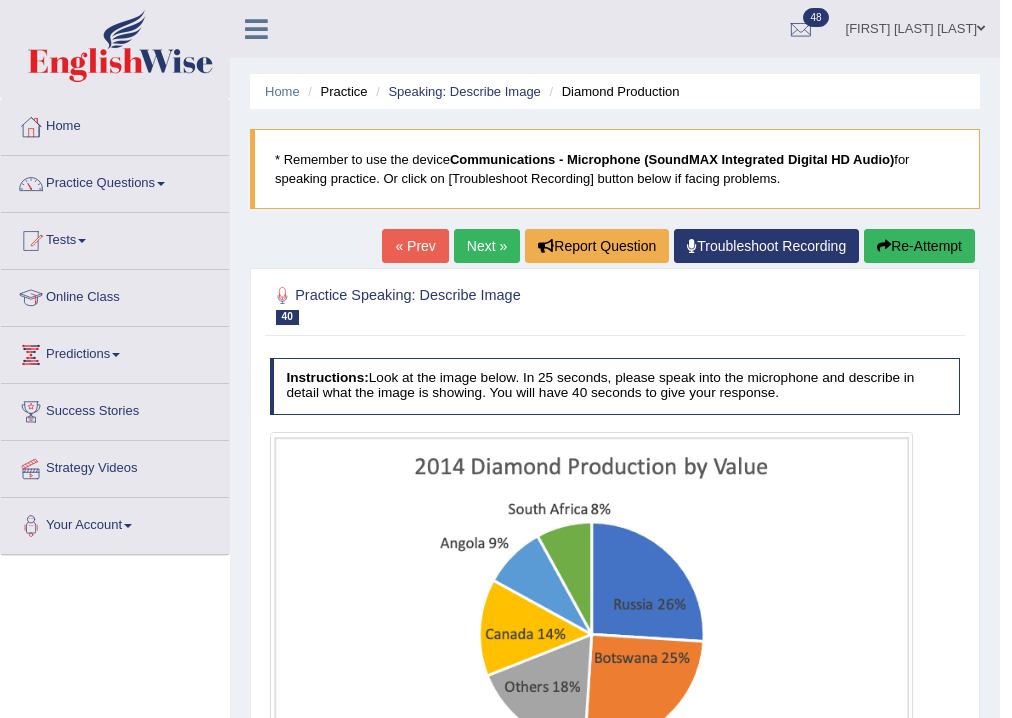 click on "Next »" at bounding box center [487, 246] 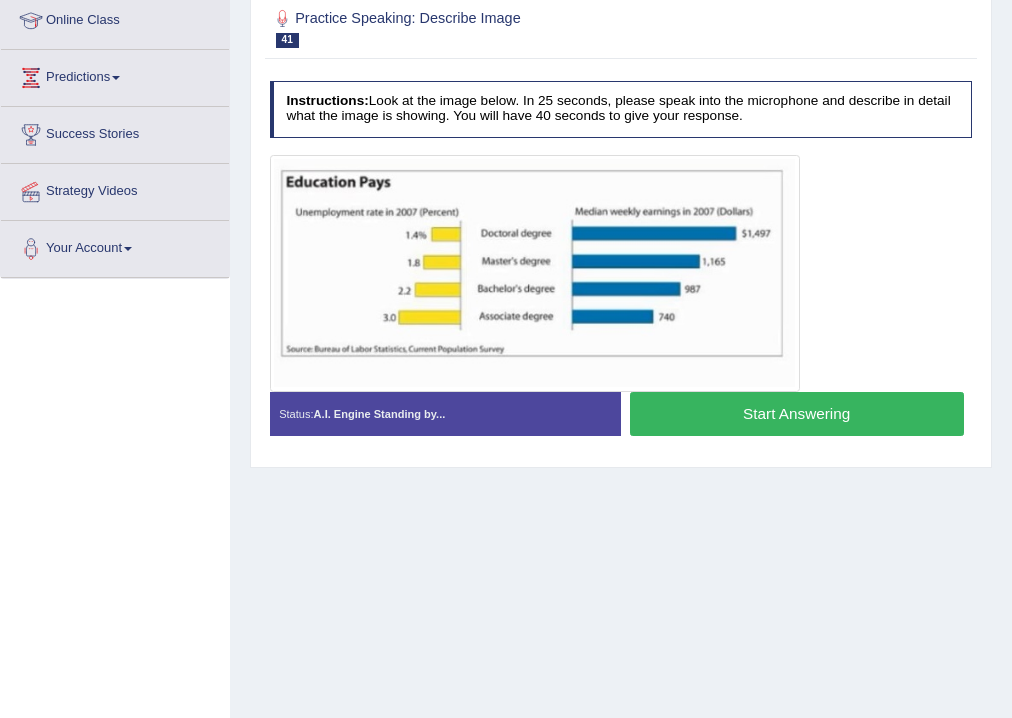 scroll, scrollTop: 0, scrollLeft: 0, axis: both 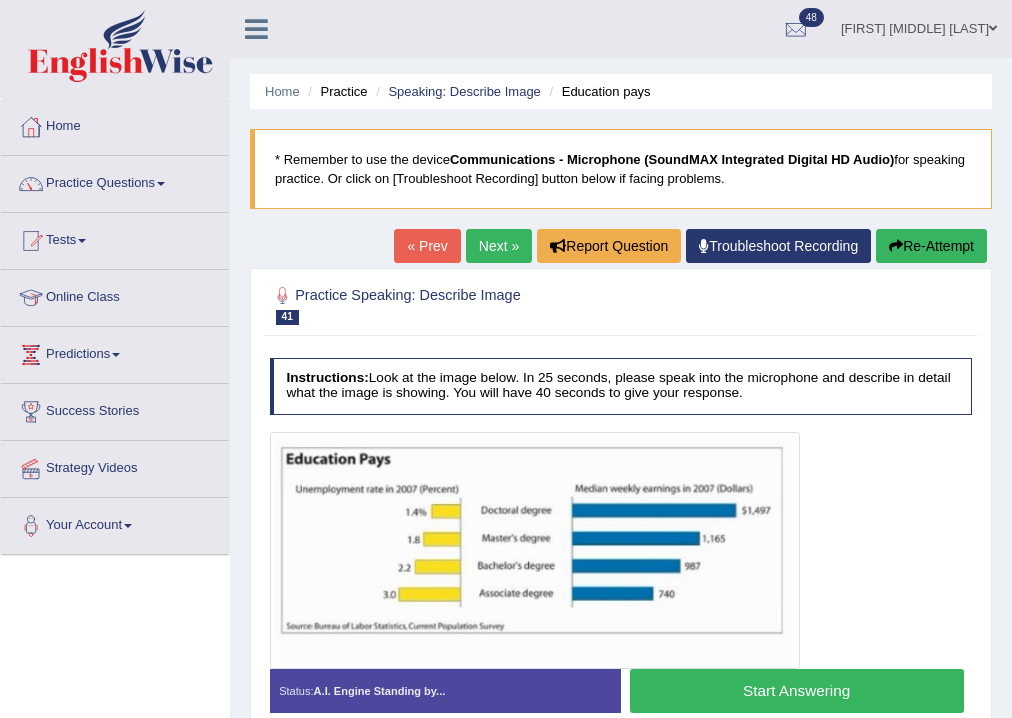 click at bounding box center [161, 184] 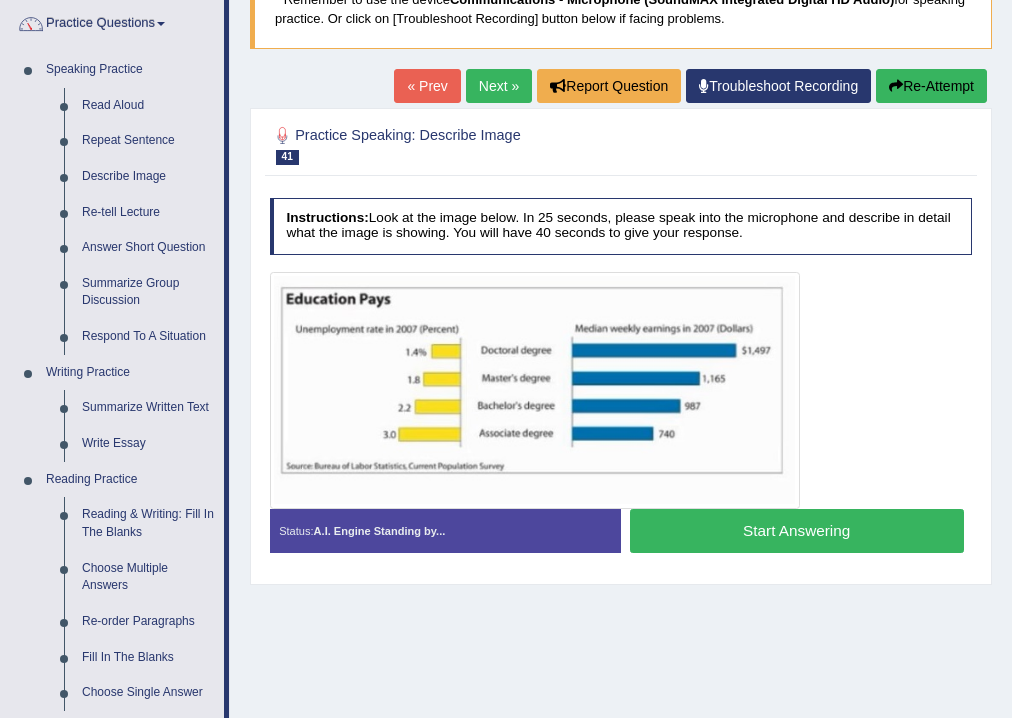 scroll, scrollTop: 0, scrollLeft: 0, axis: both 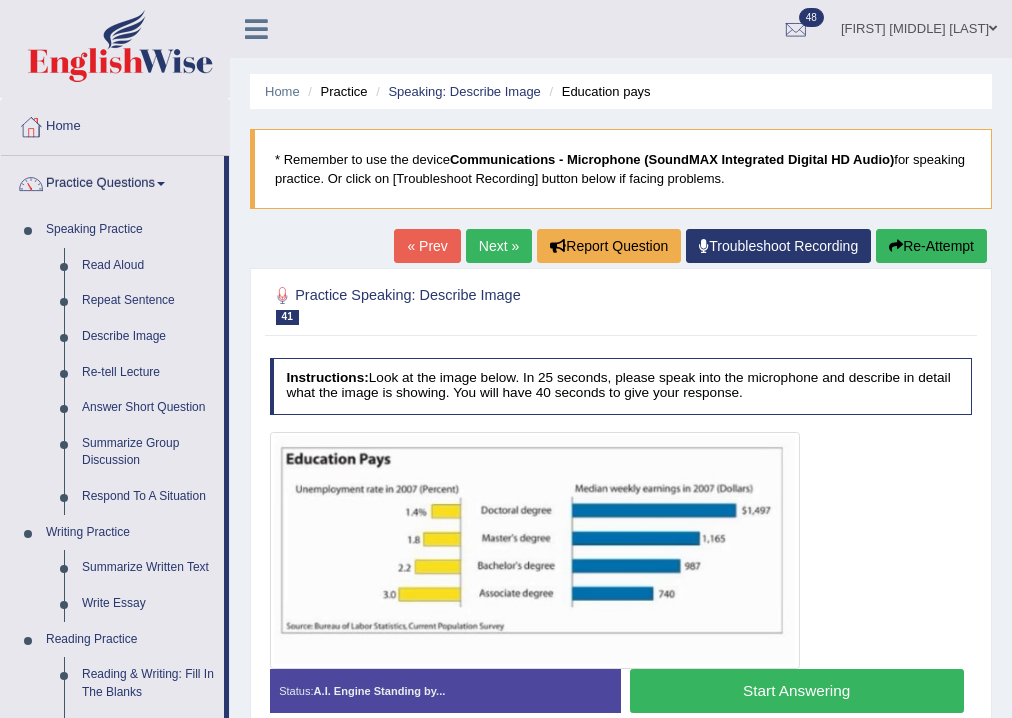 click on "Next »" at bounding box center [499, 246] 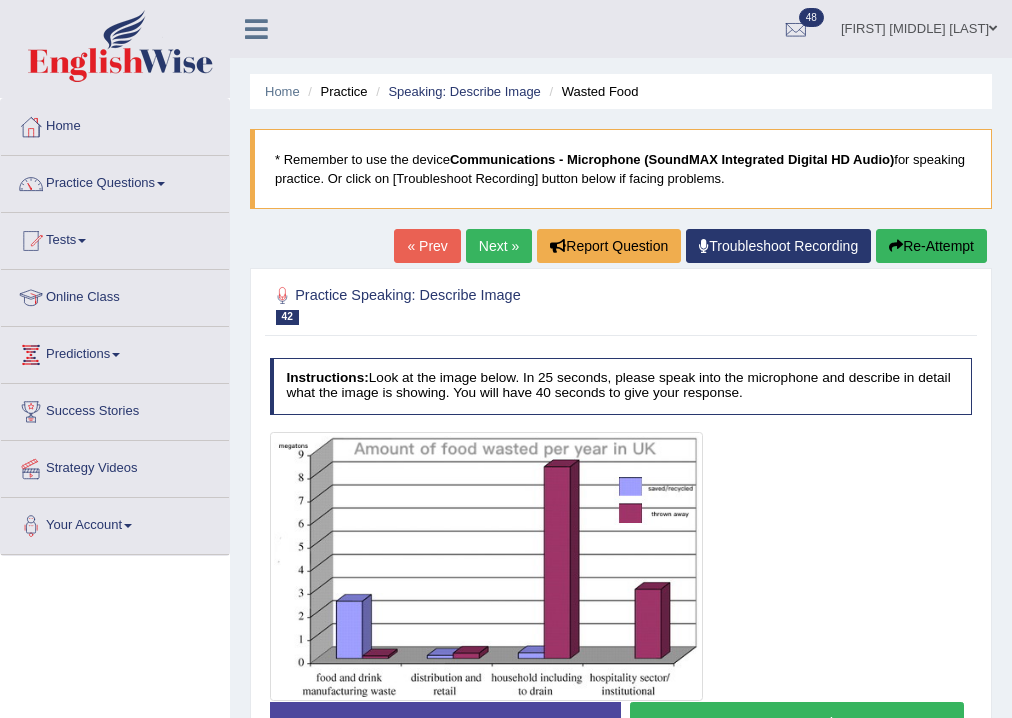scroll, scrollTop: 160, scrollLeft: 0, axis: vertical 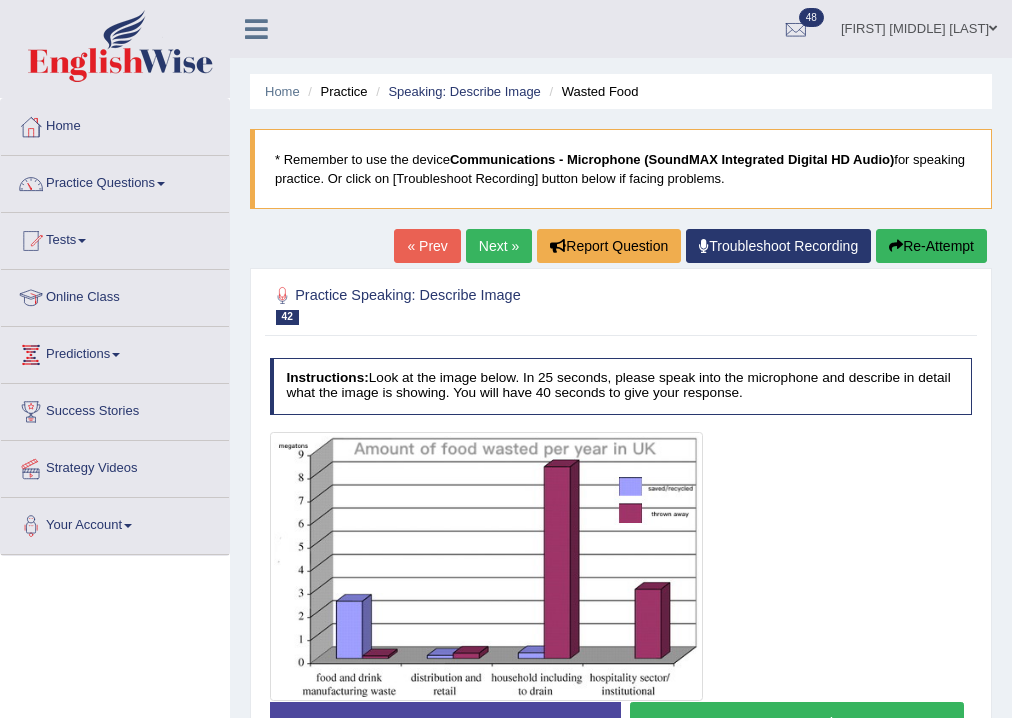 click on "Next »" at bounding box center [499, 246] 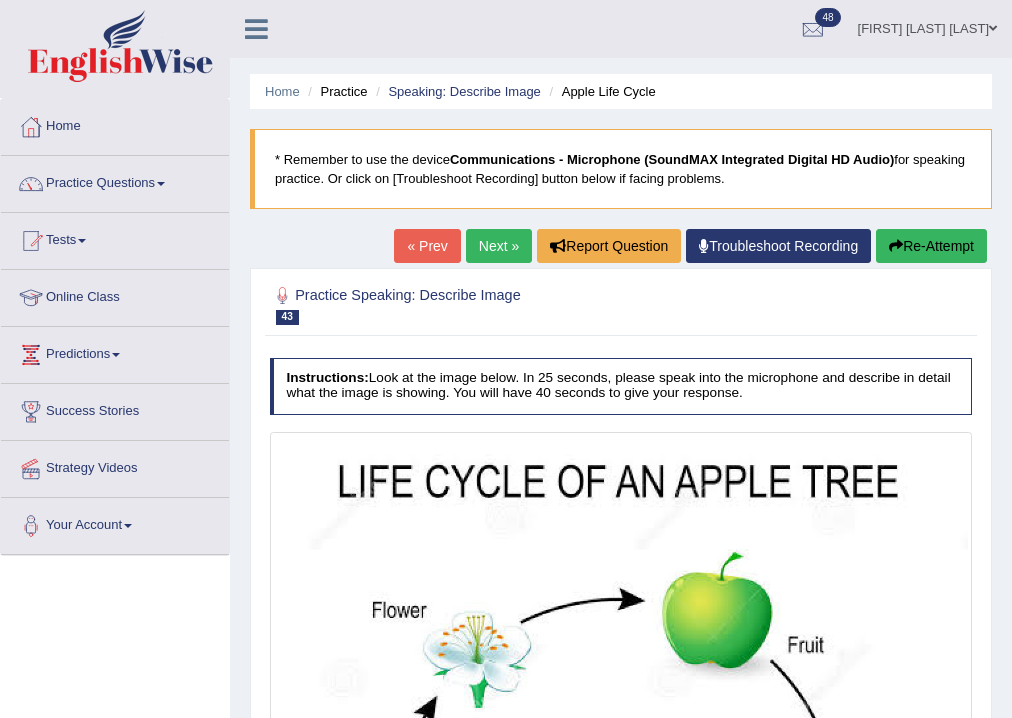 scroll, scrollTop: 400, scrollLeft: 0, axis: vertical 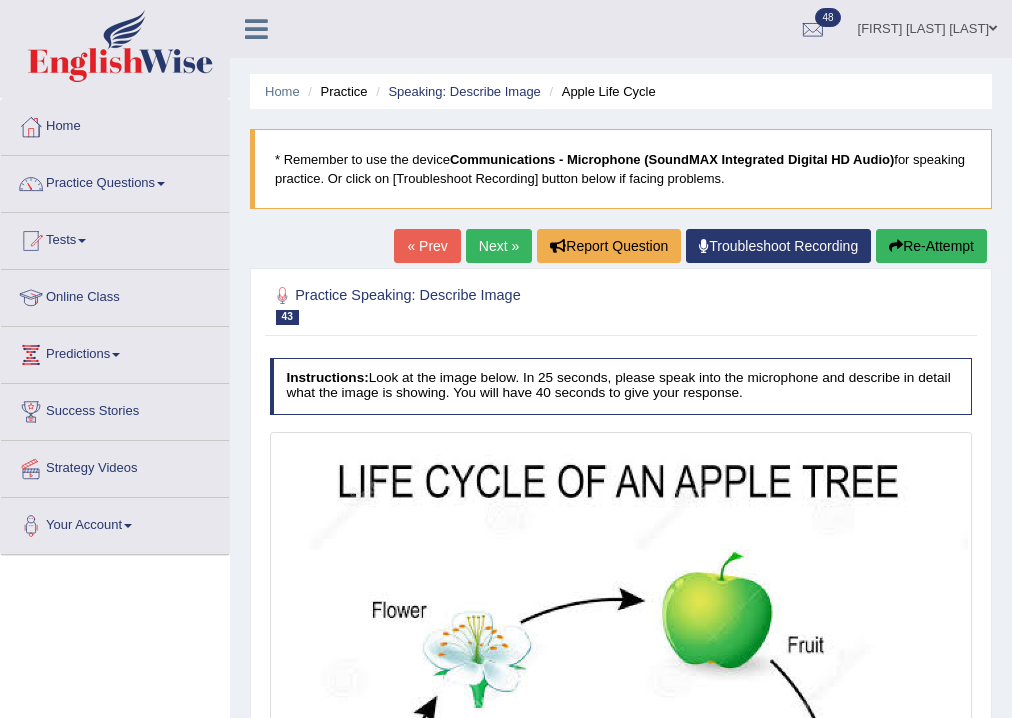 click on "Jose Romuel Samaniego" at bounding box center (927, 26) 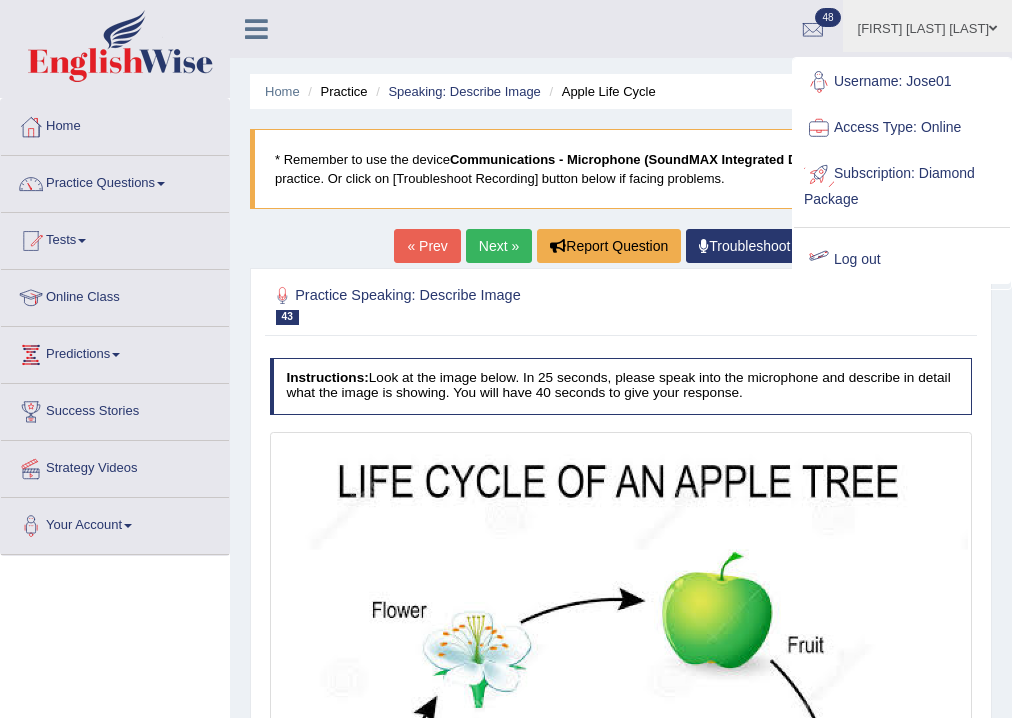click on "Log out" at bounding box center [902, 260] 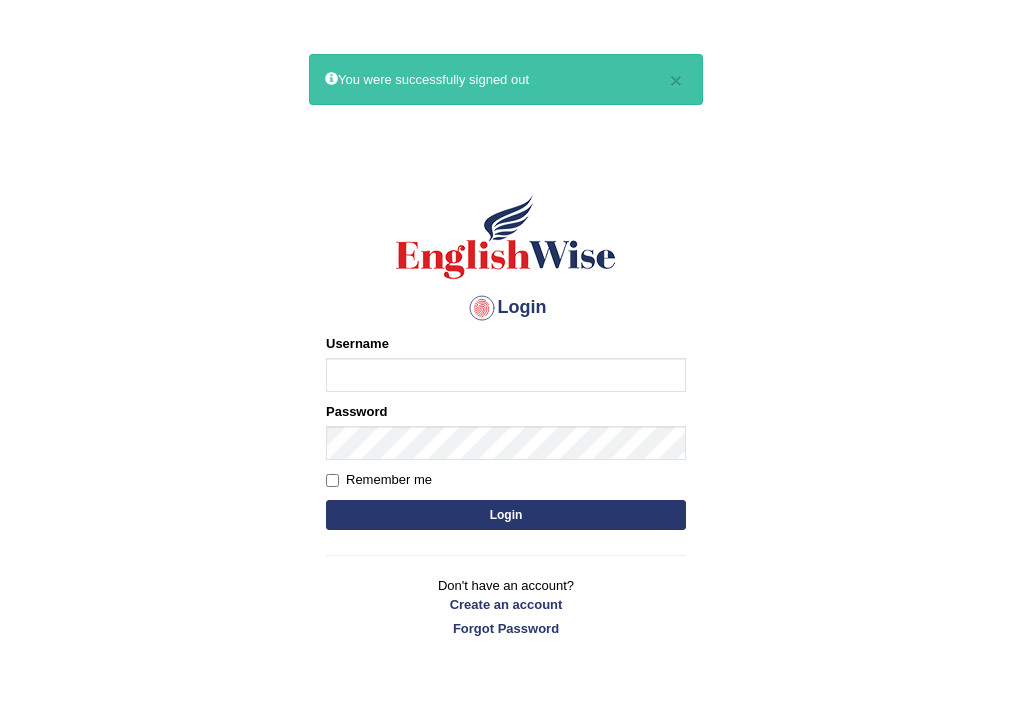 scroll, scrollTop: 0, scrollLeft: 0, axis: both 